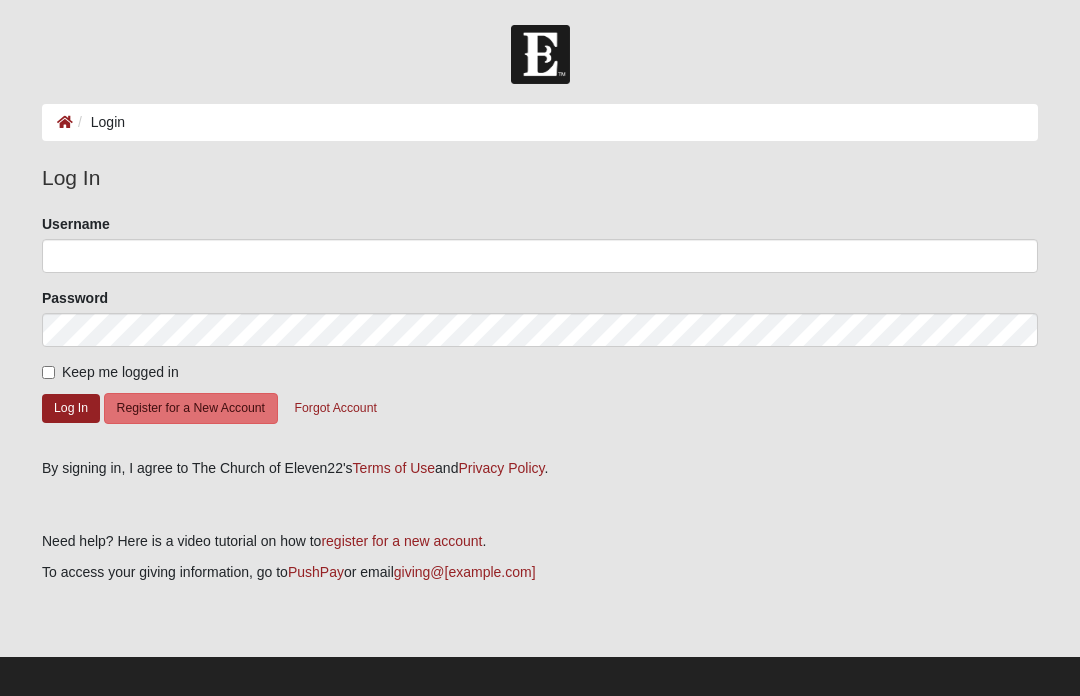 scroll, scrollTop: 0, scrollLeft: 0, axis: both 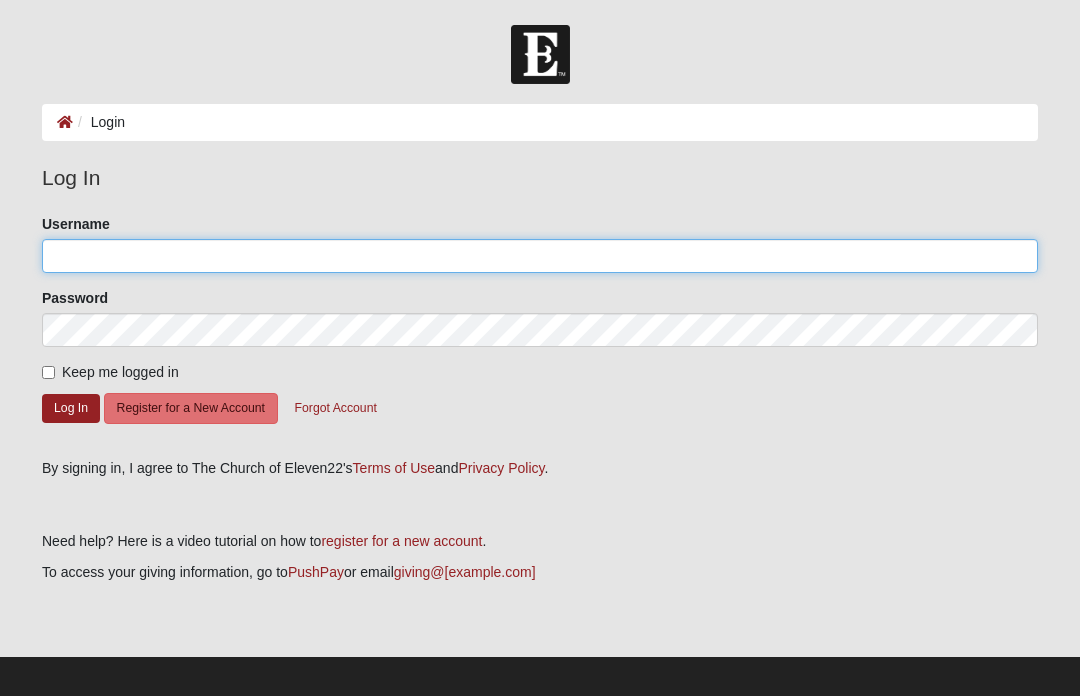 click on "Username" 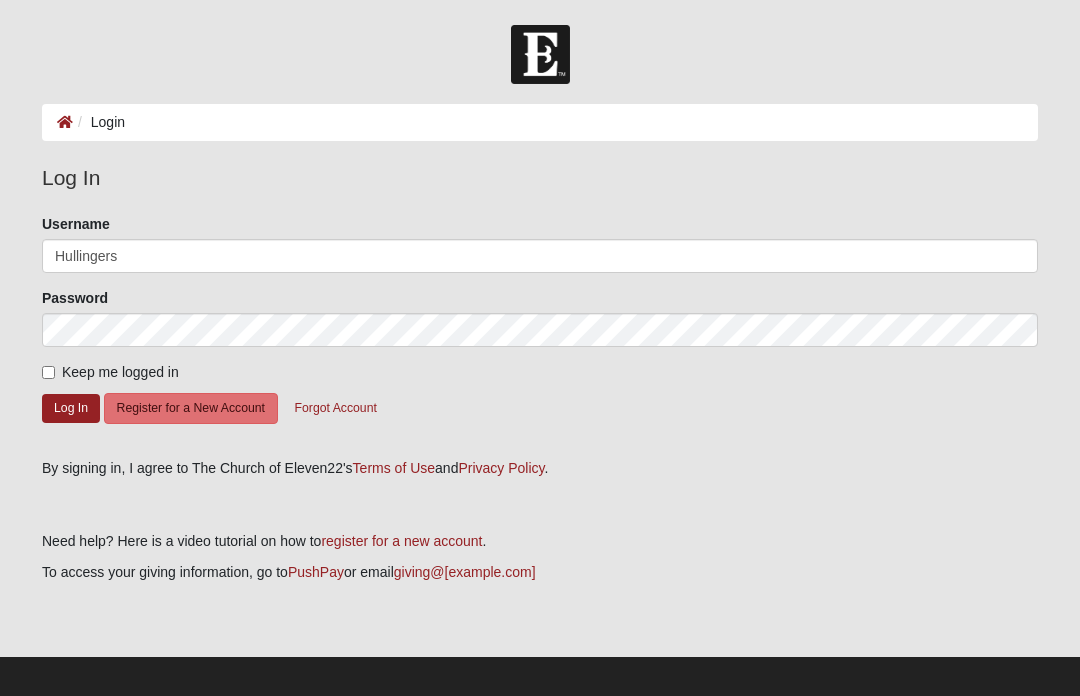click on "Log In" 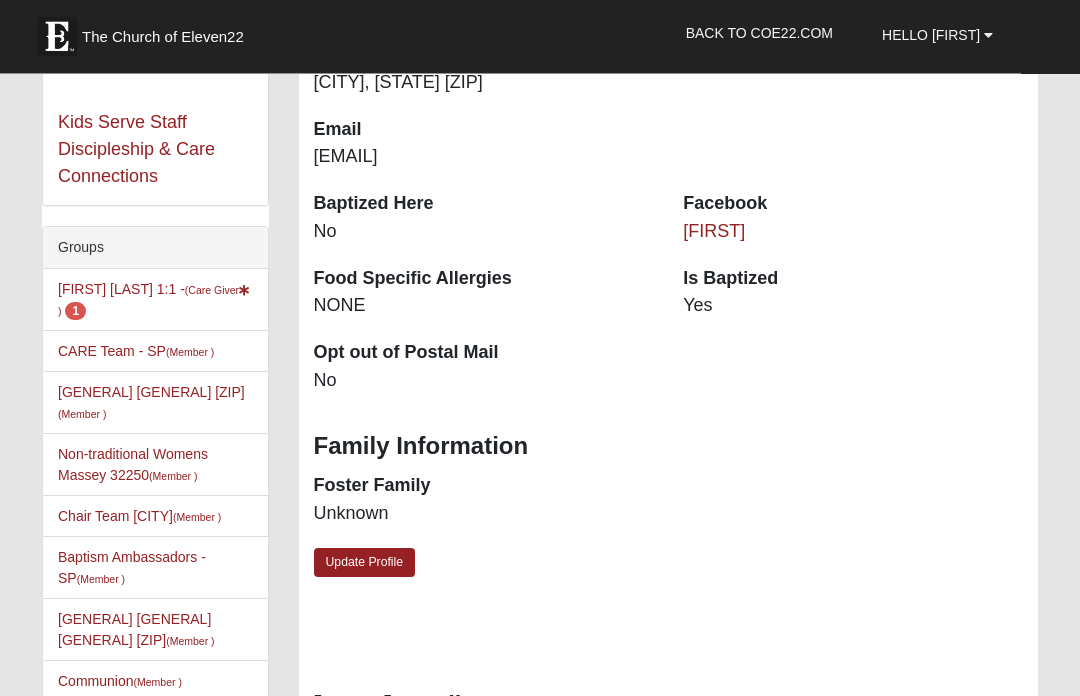 scroll, scrollTop: 724, scrollLeft: 0, axis: vertical 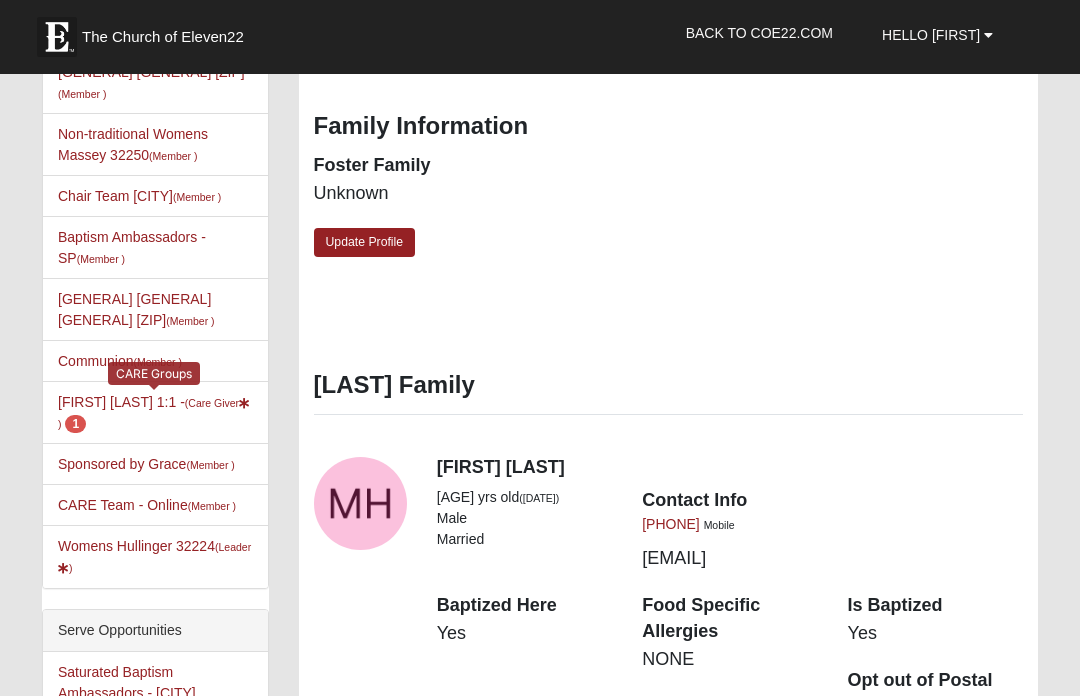 click on "[FIRST] [LAST] 1:1 -  (Care Giver
)
1" at bounding box center (154, 412) 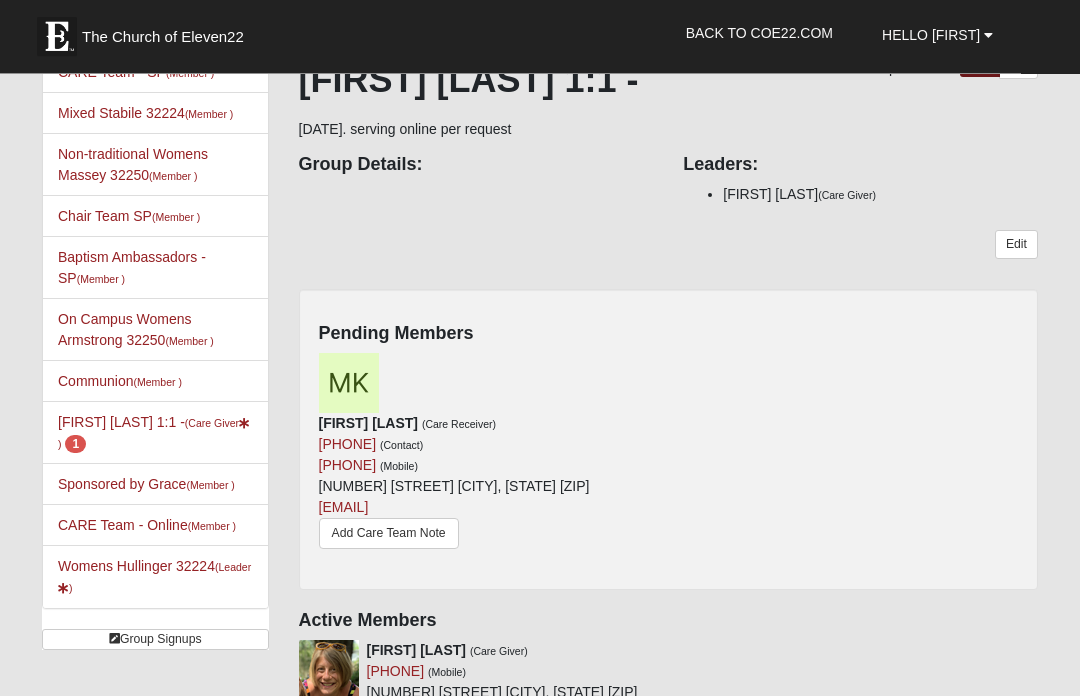 scroll, scrollTop: 136, scrollLeft: 0, axis: vertical 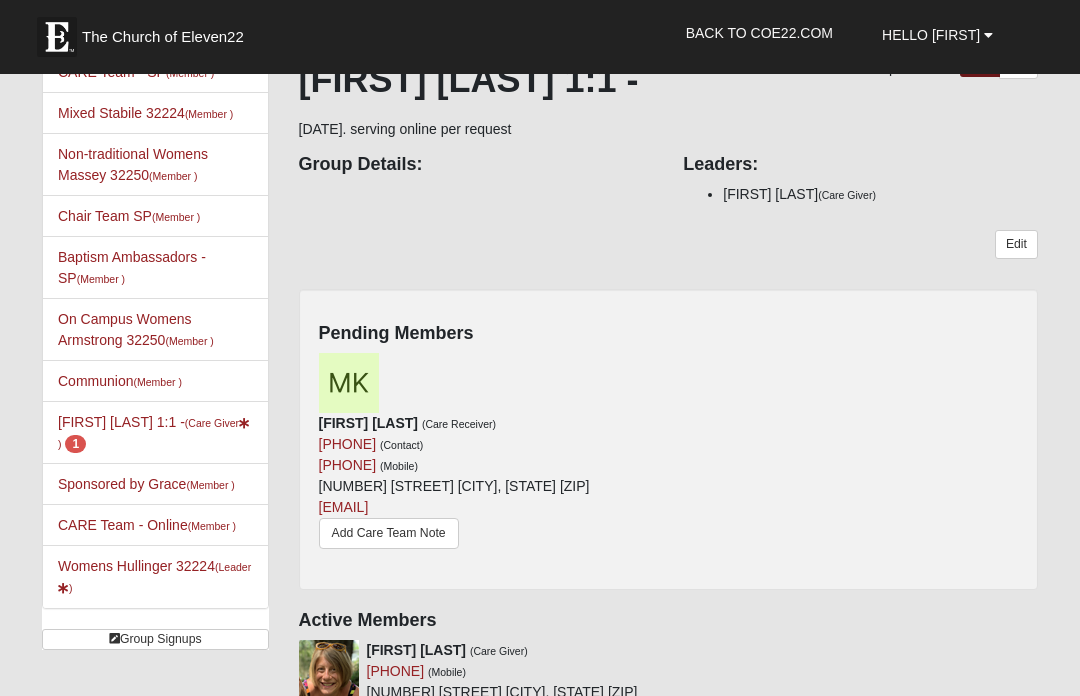 click at bounding box center (661, 363) 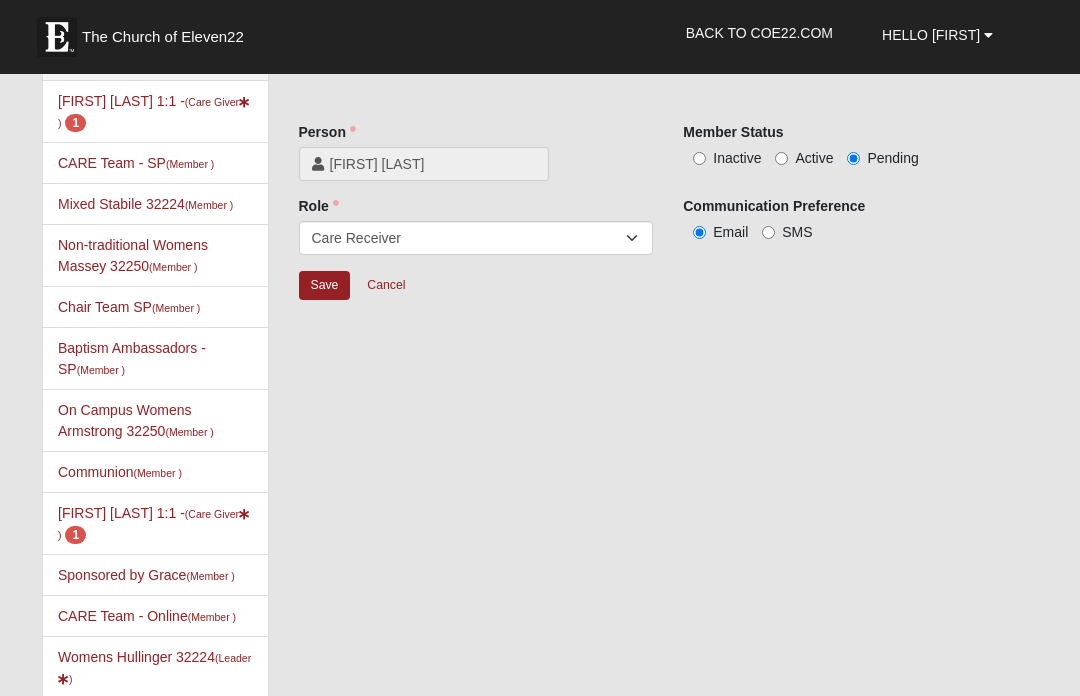 scroll, scrollTop: 0, scrollLeft: 0, axis: both 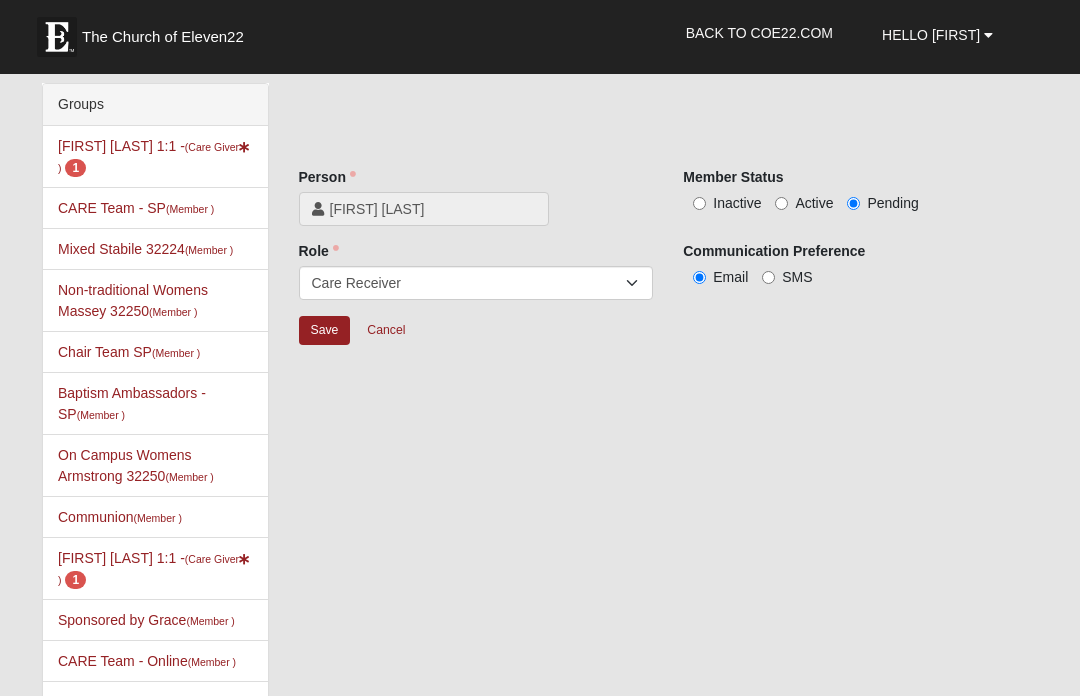 click on "Active" at bounding box center (781, 203) 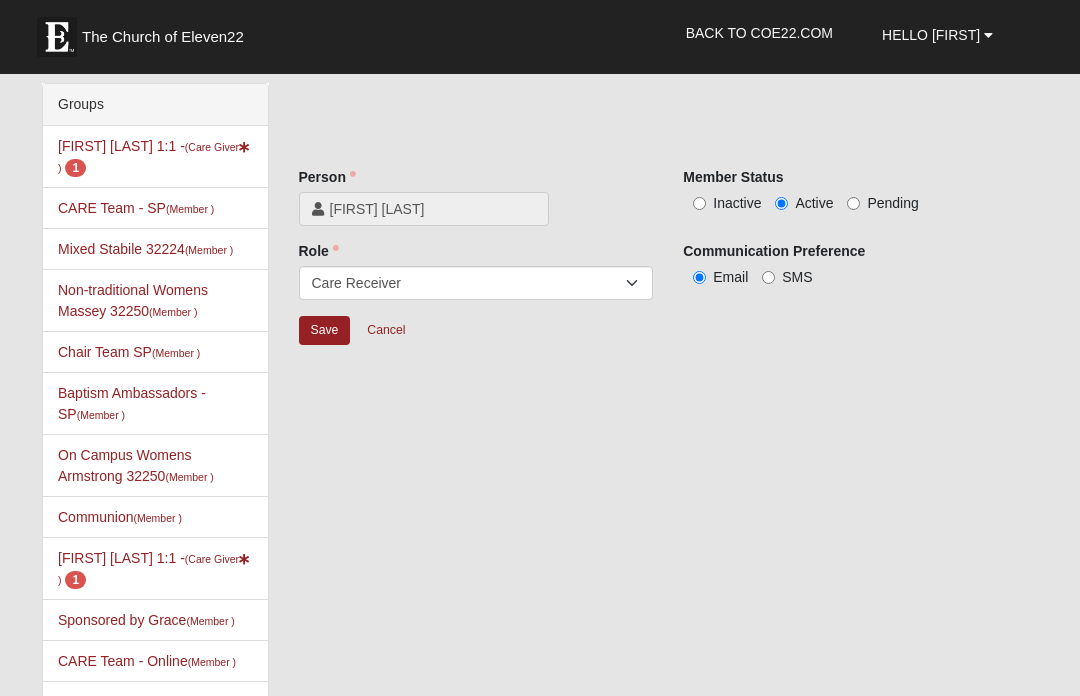 click on "Save" at bounding box center [325, 330] 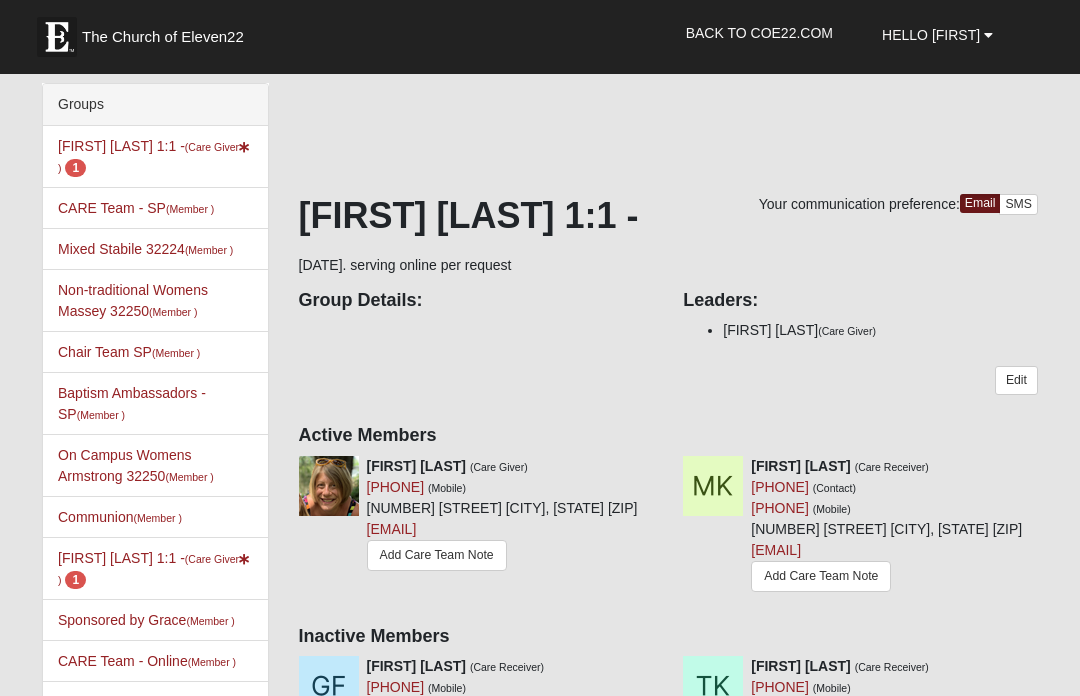click on "Add Care Team Note" at bounding box center (821, 576) 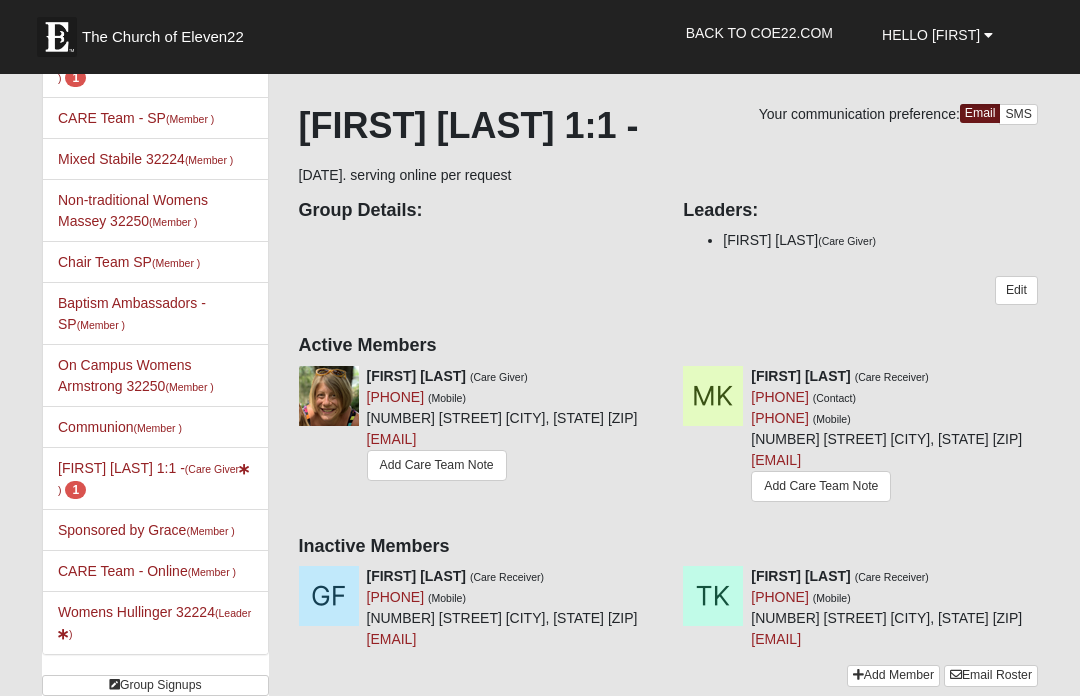 scroll, scrollTop: 0, scrollLeft: 0, axis: both 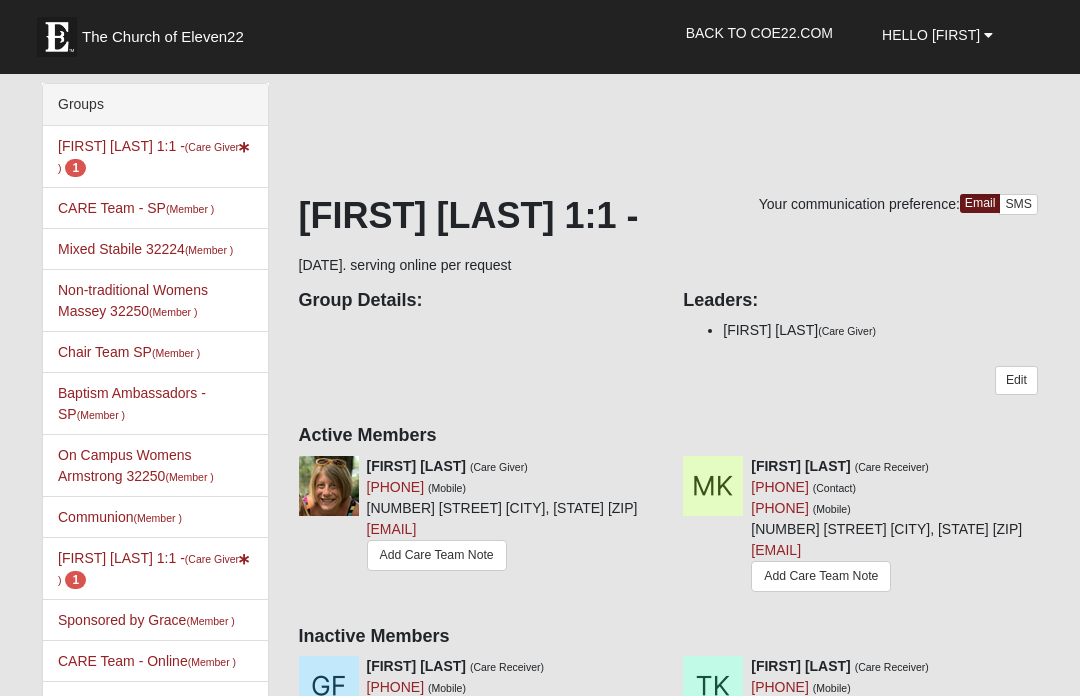 click at bounding box center [1046, 466] 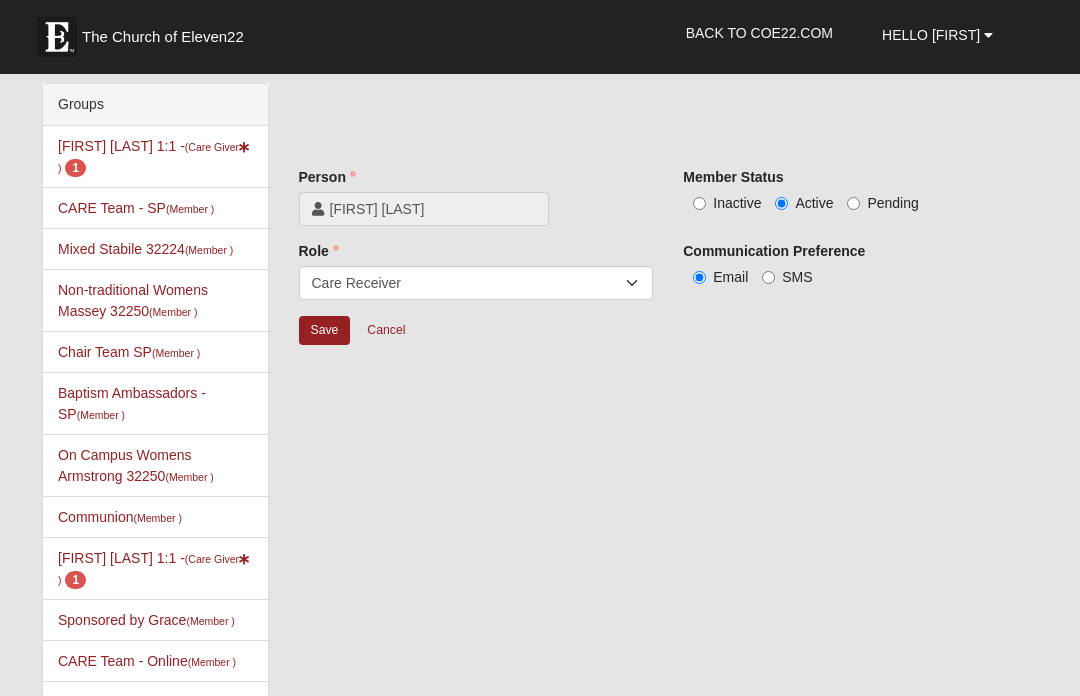 click on "Inactive" at bounding box center [722, 203] 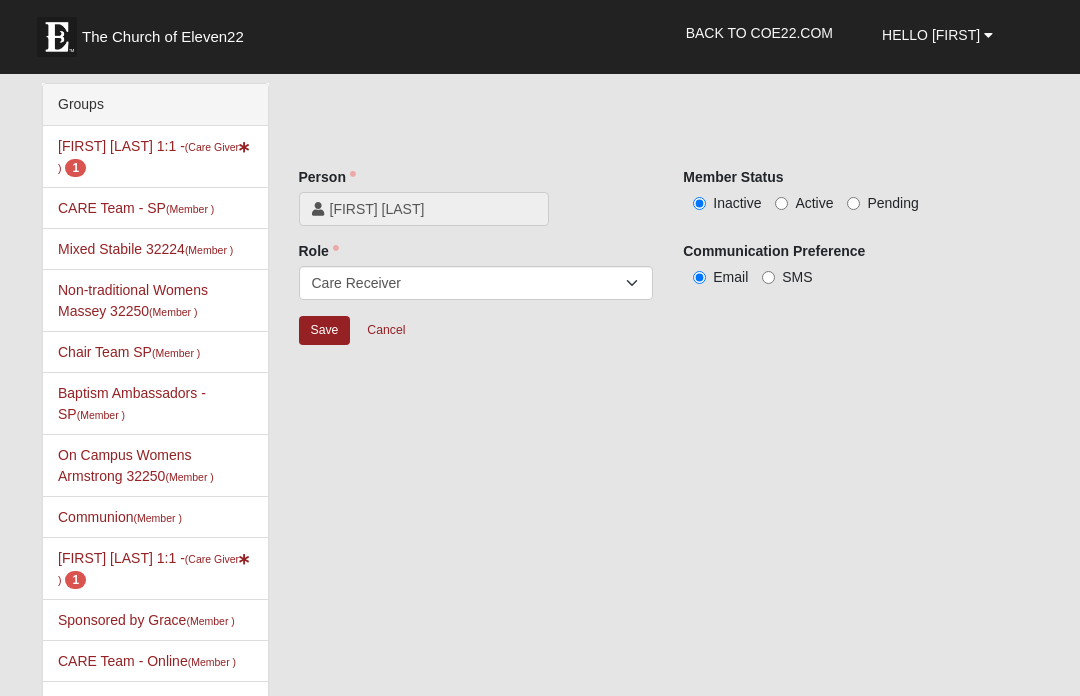 click on "Save" at bounding box center [325, 330] 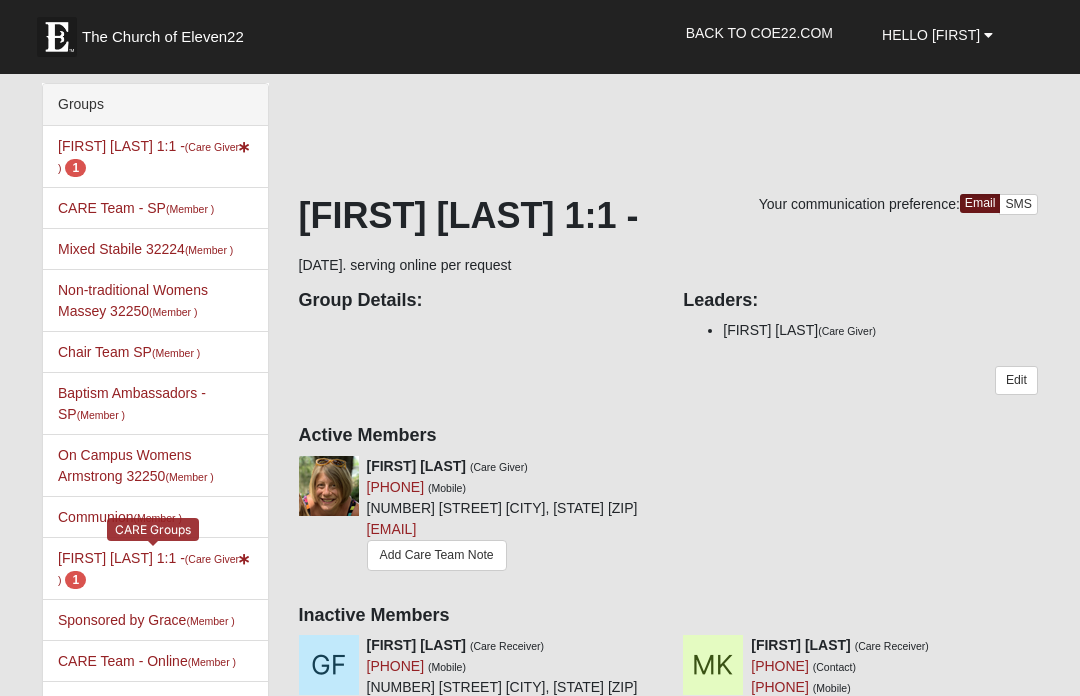 click on "1" at bounding box center (75, 580) 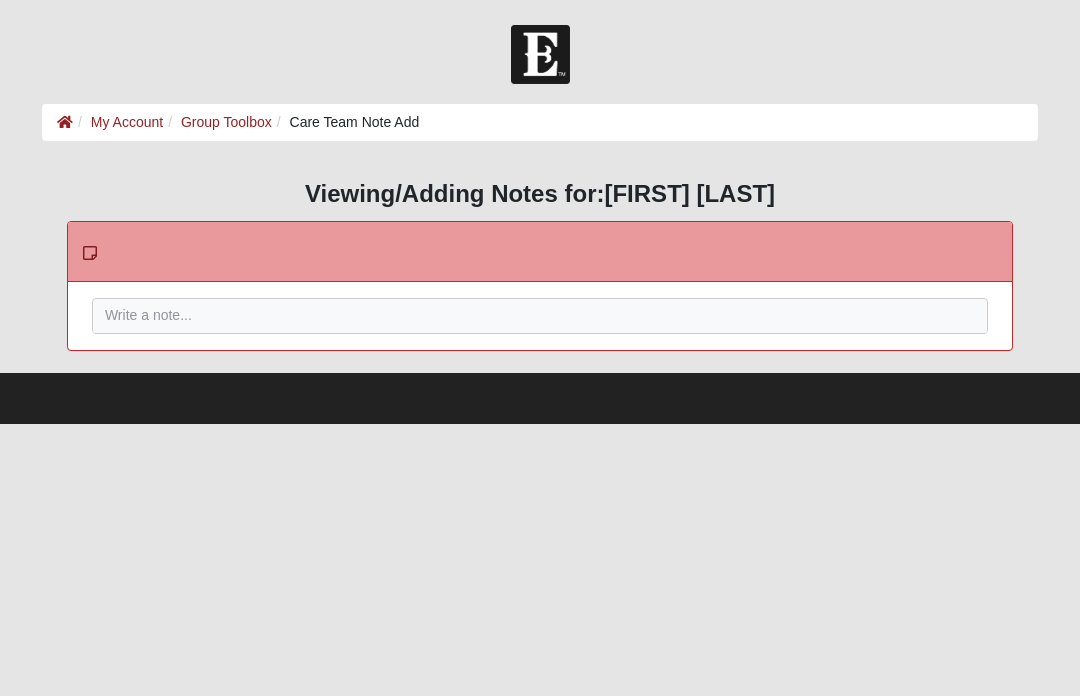scroll, scrollTop: 0, scrollLeft: 0, axis: both 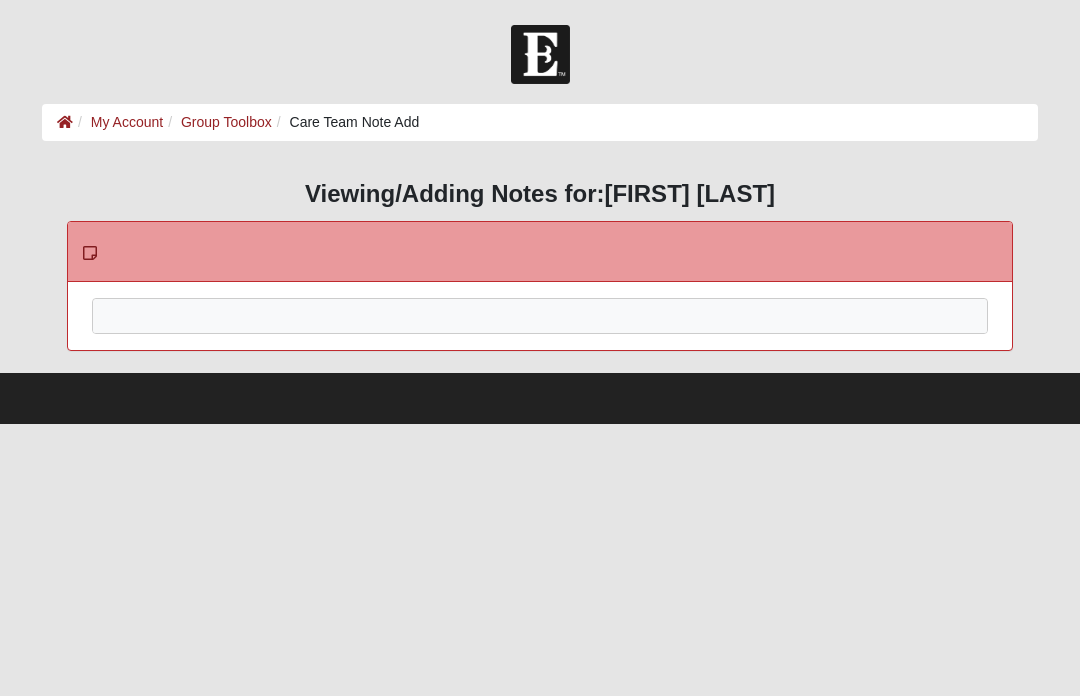 click at bounding box center (540, 343) 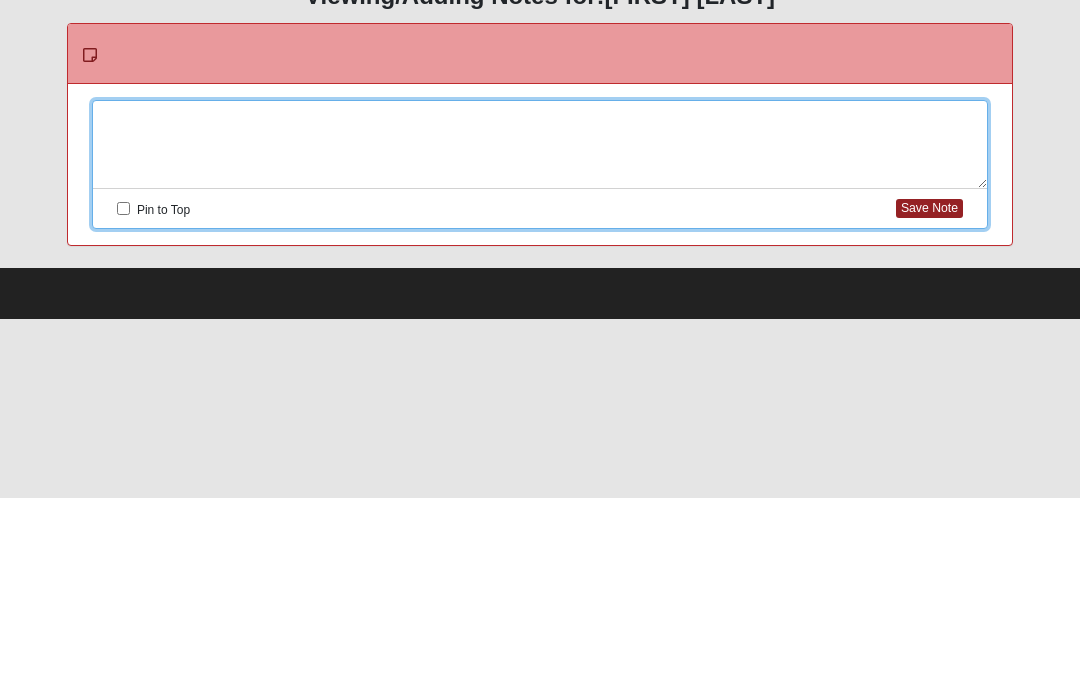 type 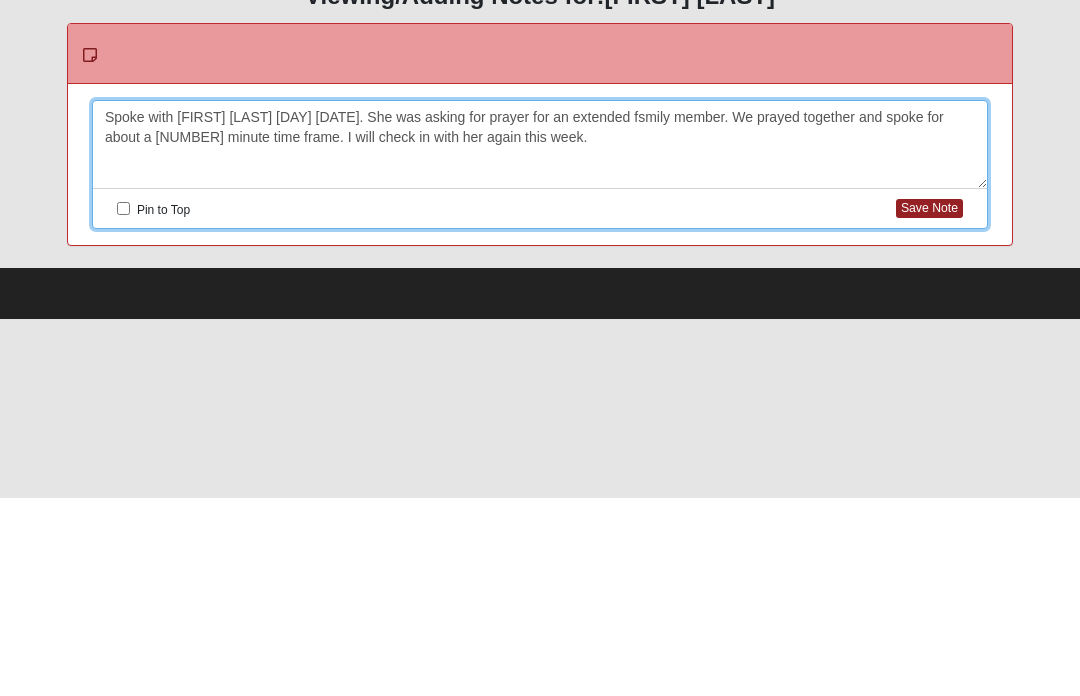 click on "Save Note" at bounding box center (929, 406) 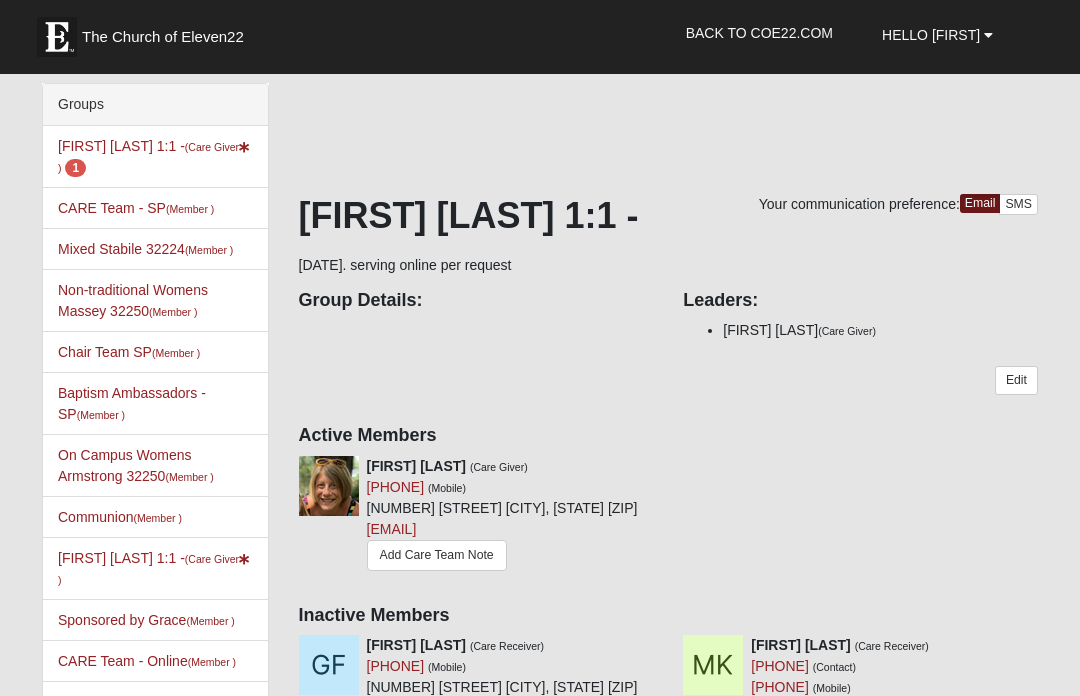 scroll, scrollTop: 0, scrollLeft: 0, axis: both 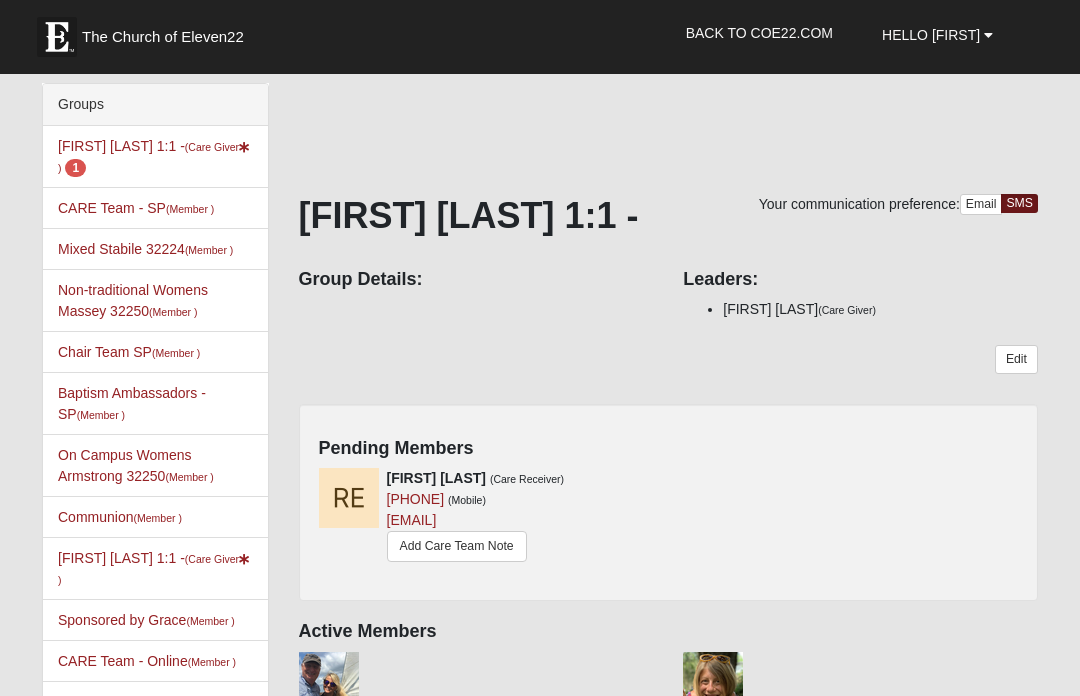 click on "Pending Members" at bounding box center [669, 449] 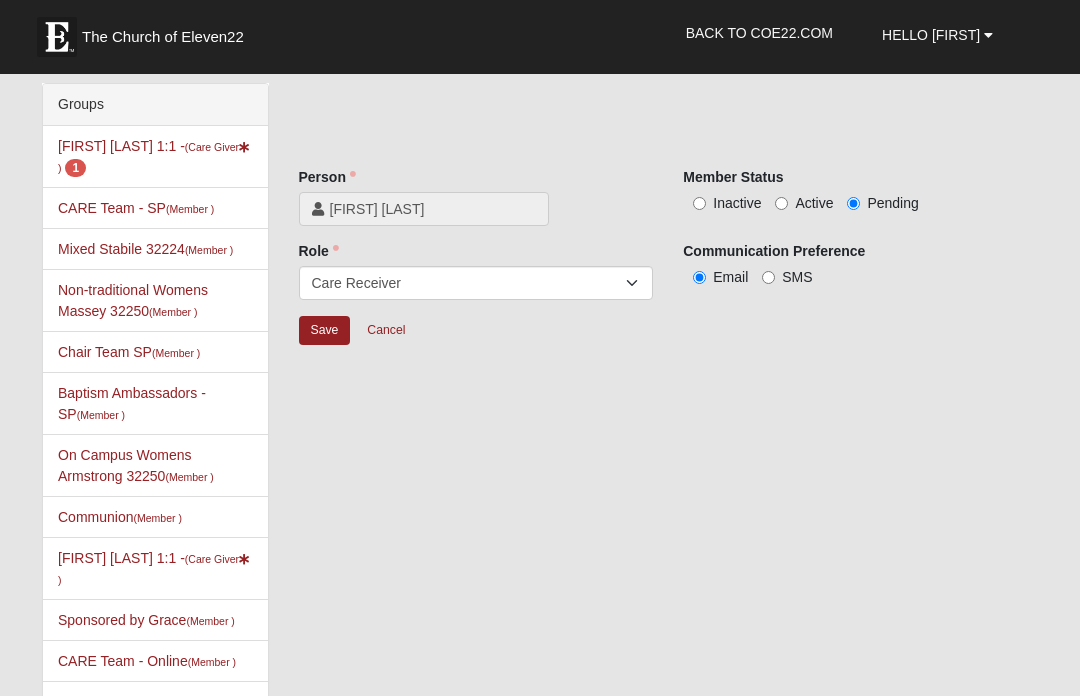 click on "Active" at bounding box center [804, 203] 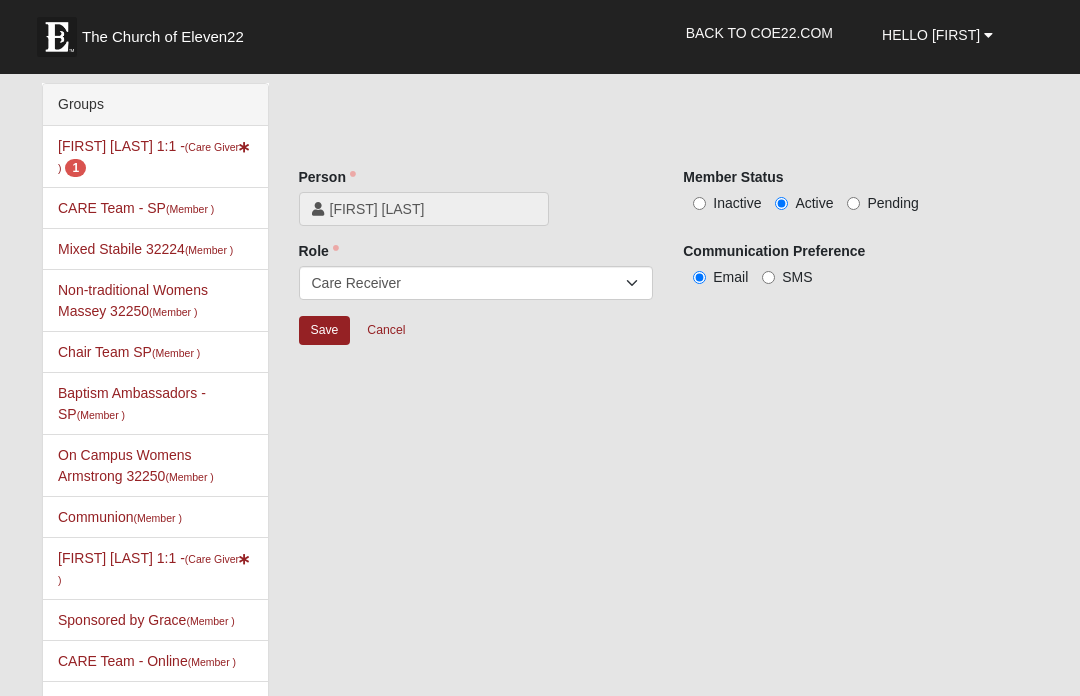 click on "Save" at bounding box center (325, 330) 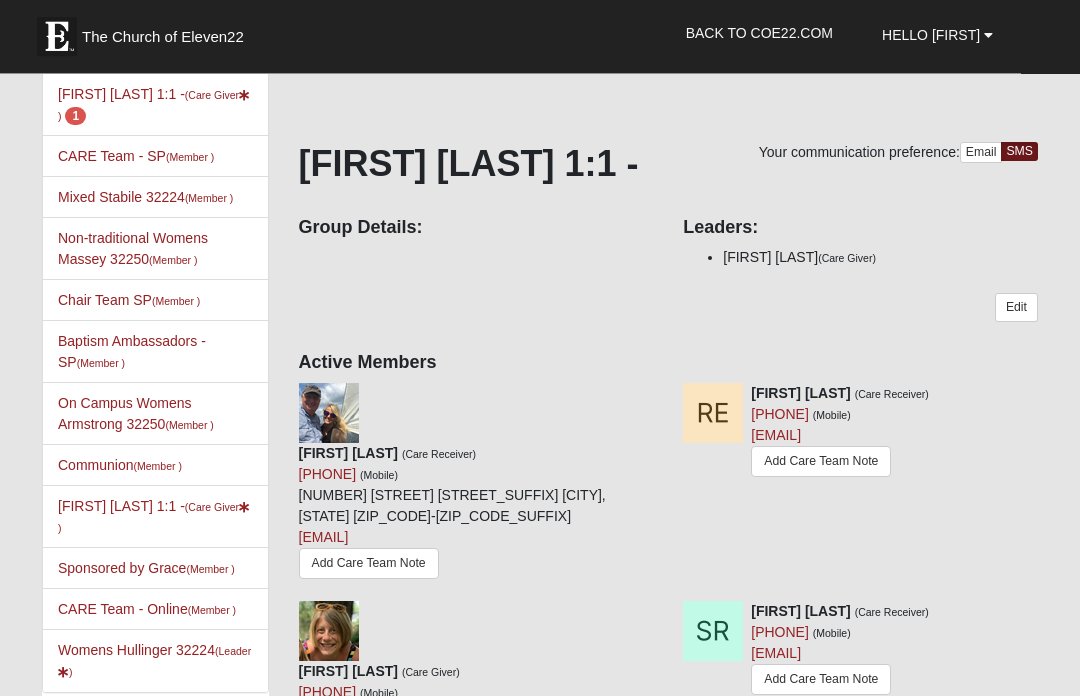 scroll, scrollTop: 52, scrollLeft: 0, axis: vertical 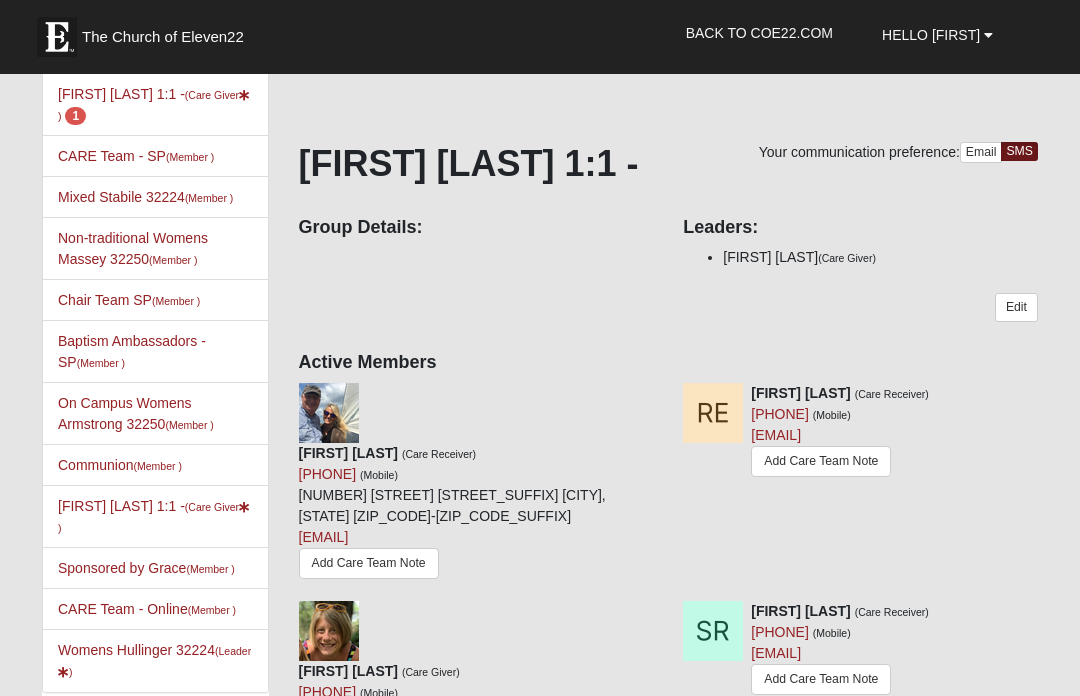 click on "Add Care Team Note" at bounding box center [821, 461] 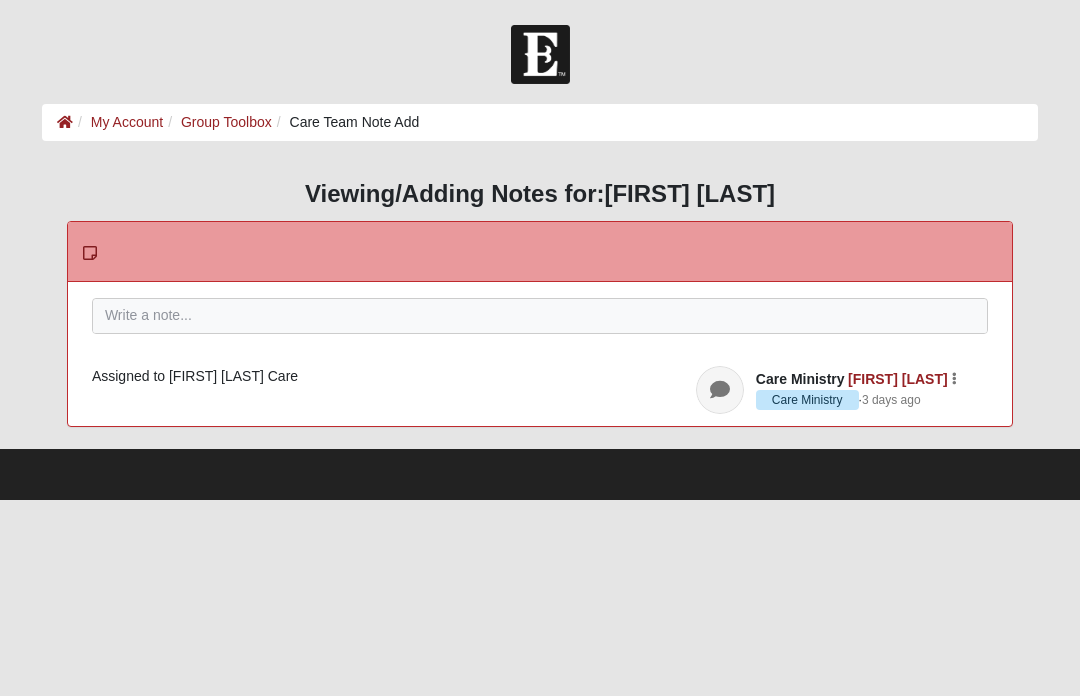 scroll, scrollTop: 0, scrollLeft: 0, axis: both 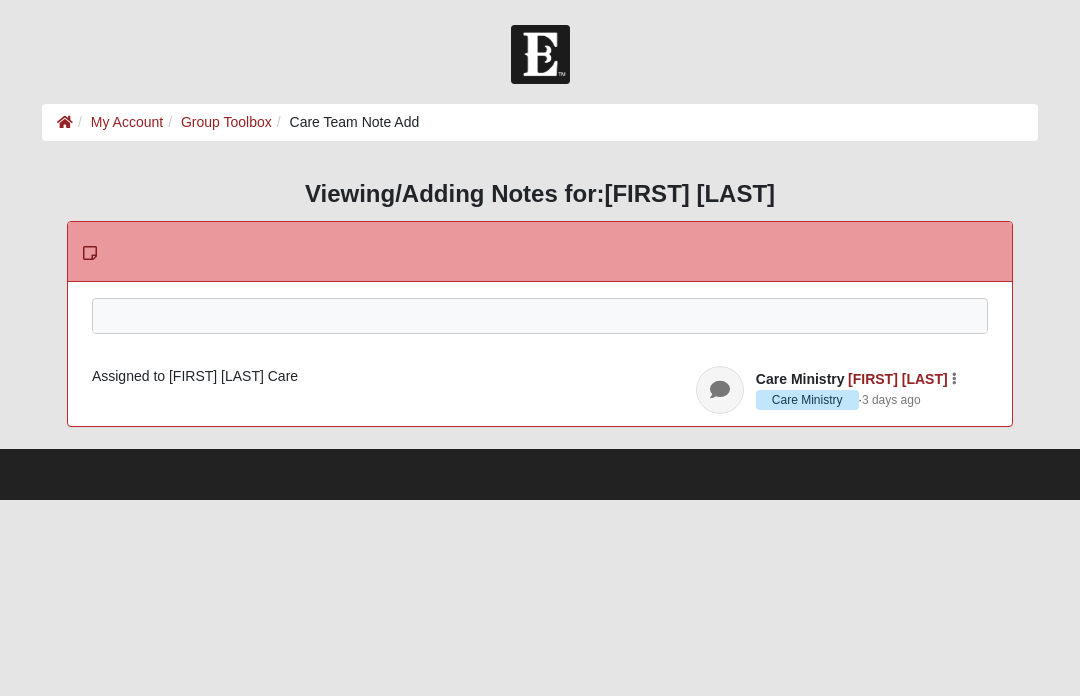 click at bounding box center [540, 343] 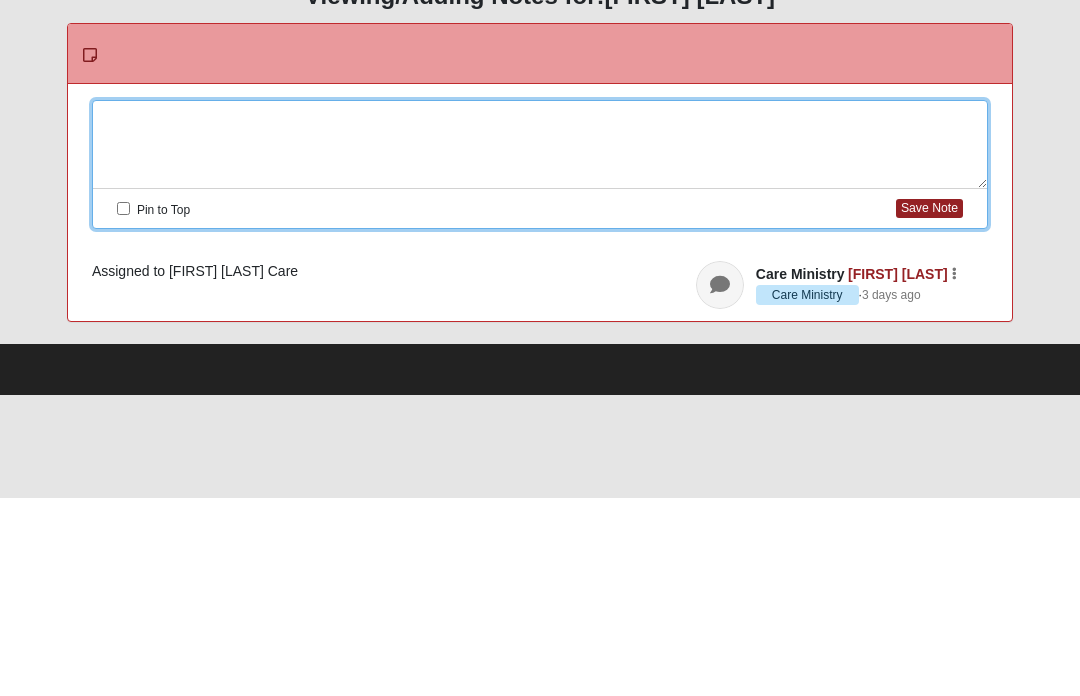 type 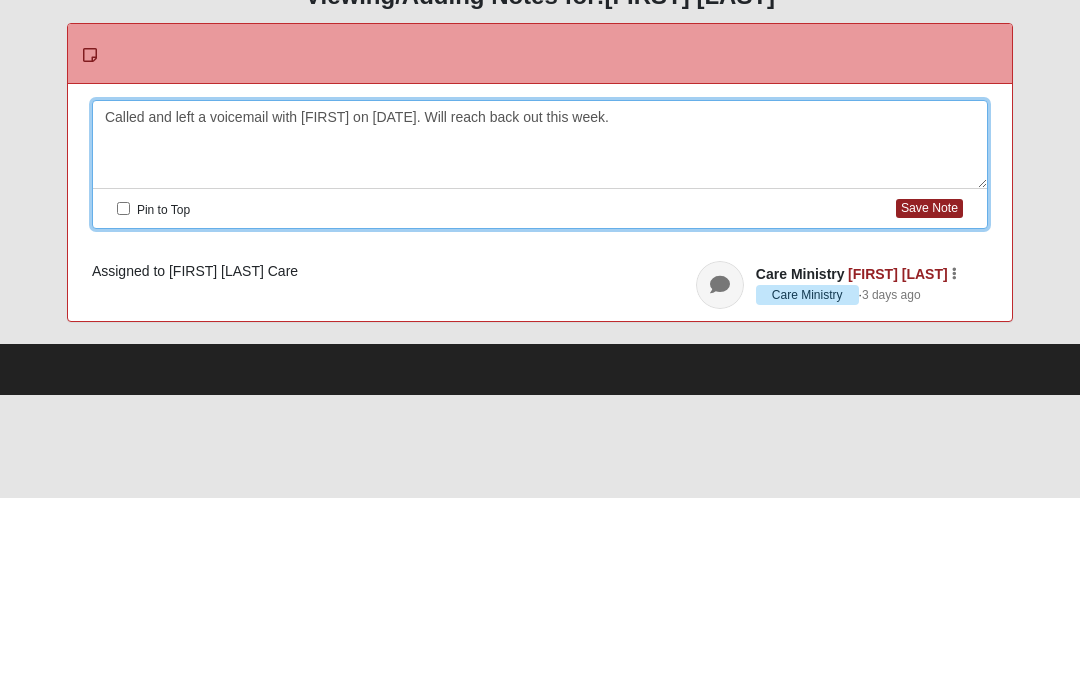 click on "Save Note" at bounding box center (929, 406) 